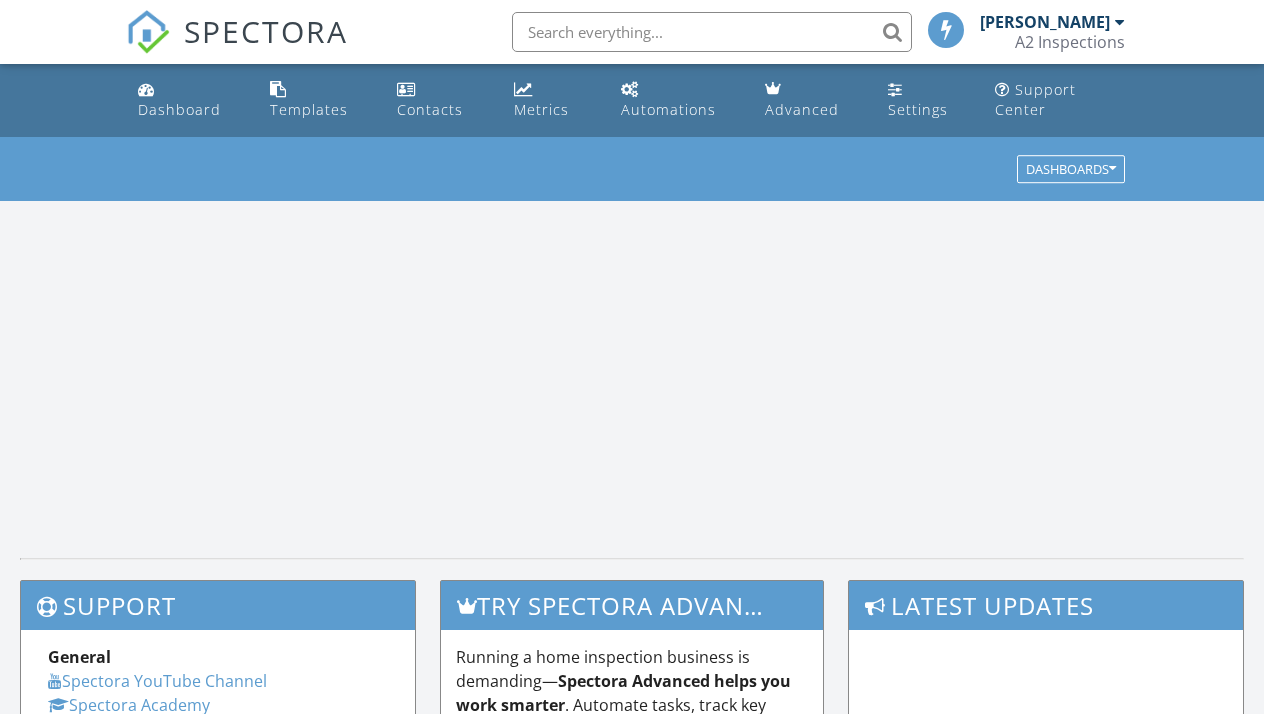 scroll, scrollTop: 0, scrollLeft: 0, axis: both 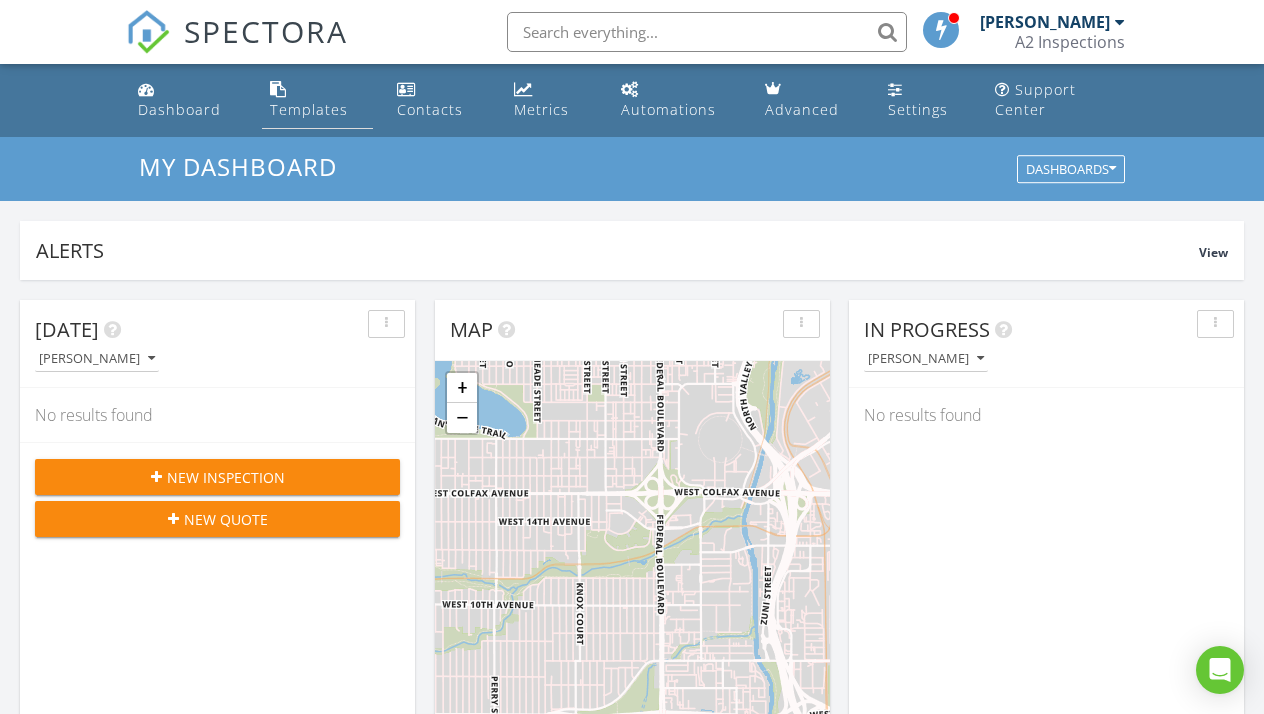 click on "Templates" at bounding box center (309, 109) 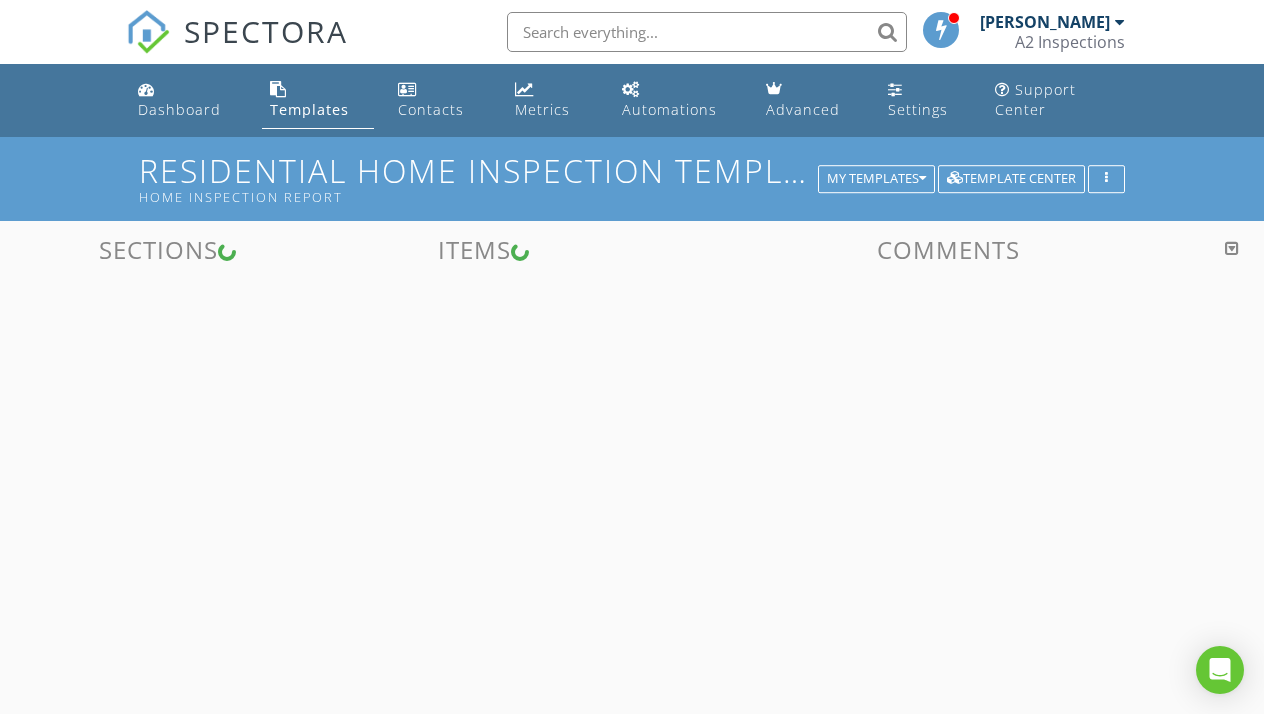 scroll, scrollTop: 0, scrollLeft: 0, axis: both 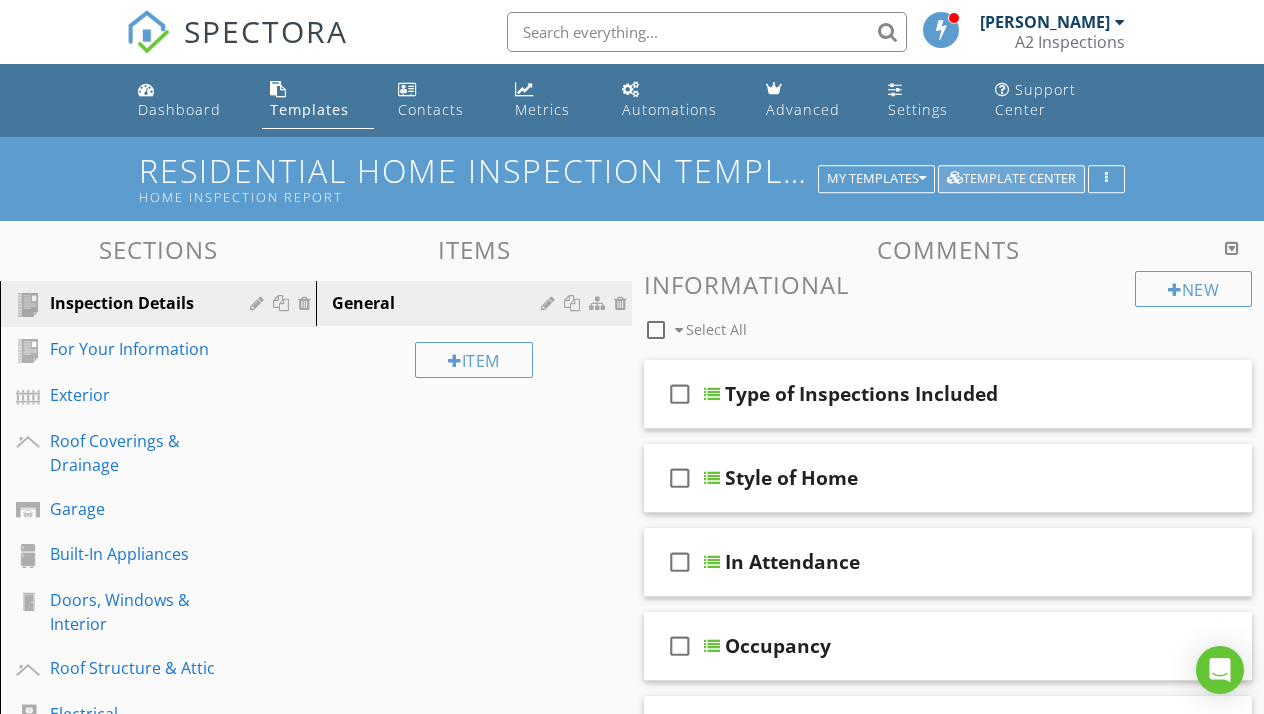 click on "Template Center" at bounding box center [1011, 179] 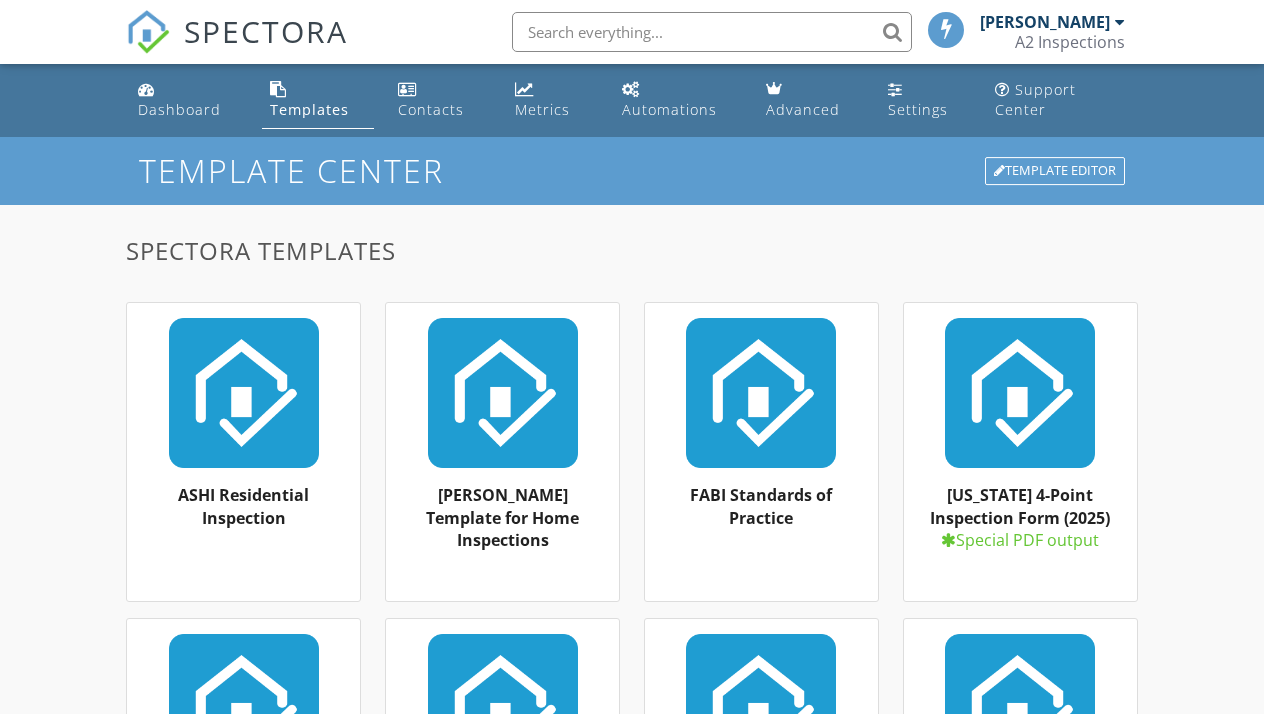 scroll, scrollTop: 0, scrollLeft: 0, axis: both 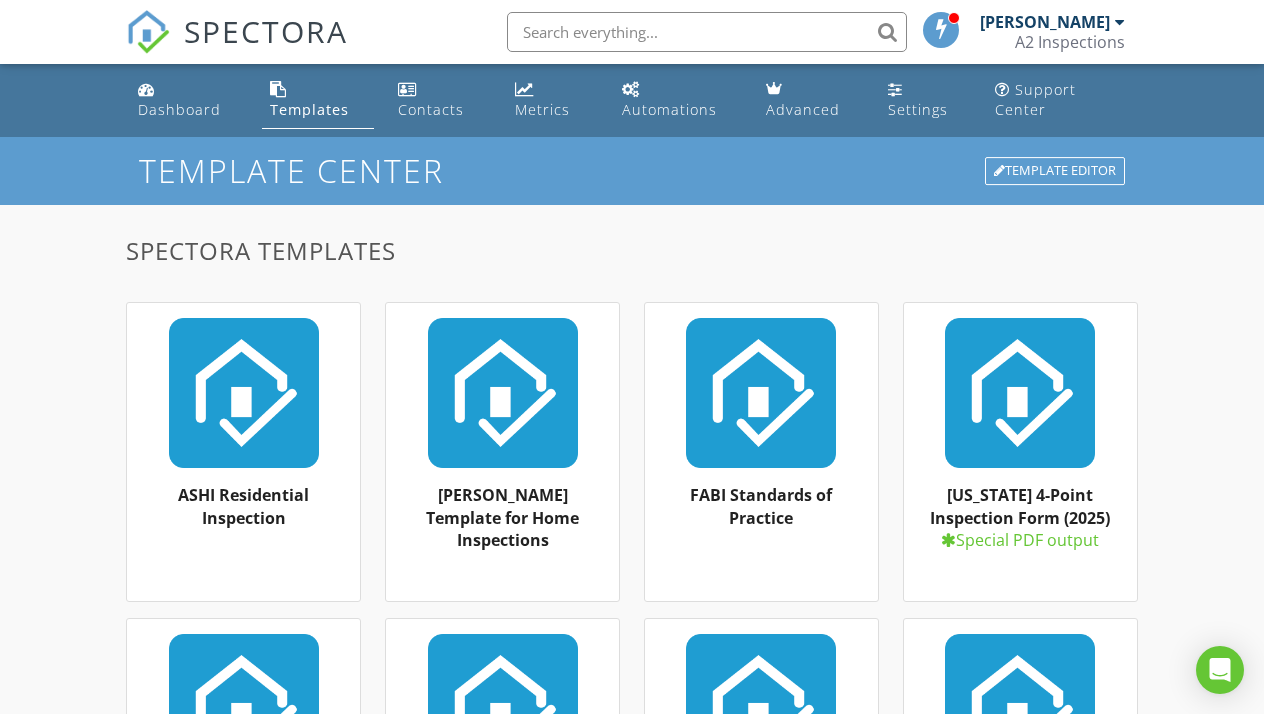 click on "Templates" at bounding box center (309, 109) 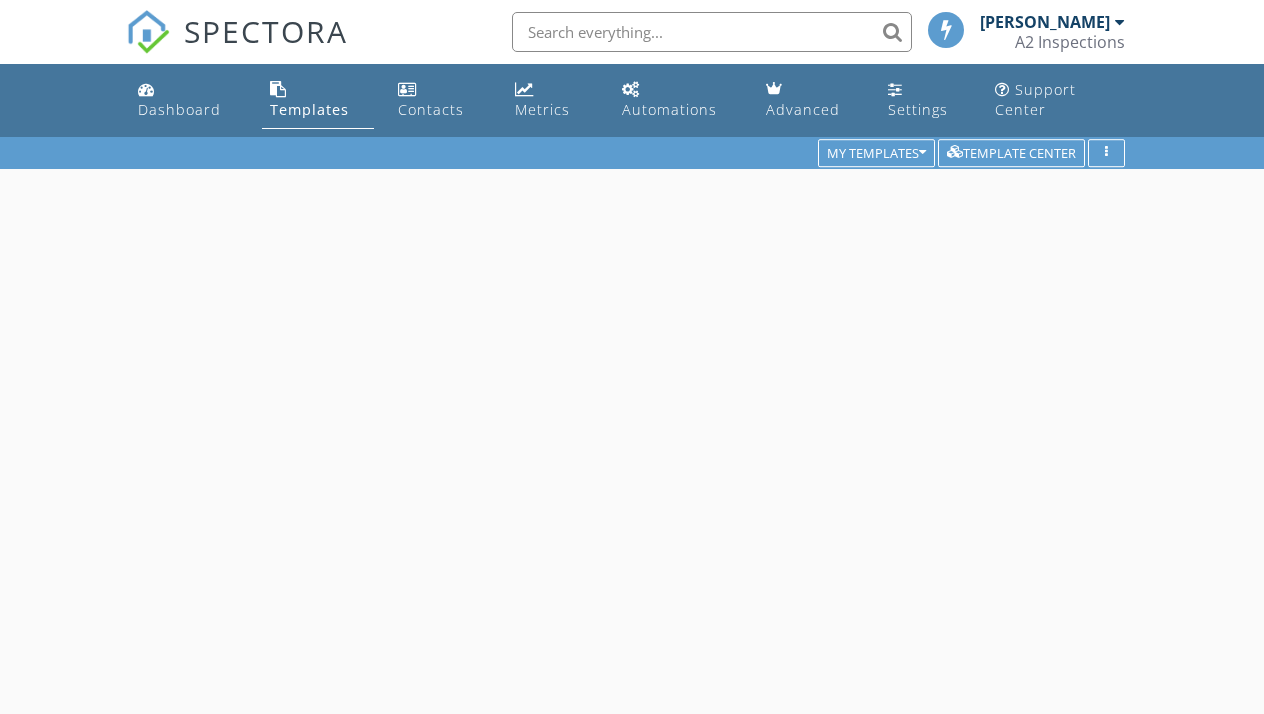 scroll, scrollTop: 0, scrollLeft: 0, axis: both 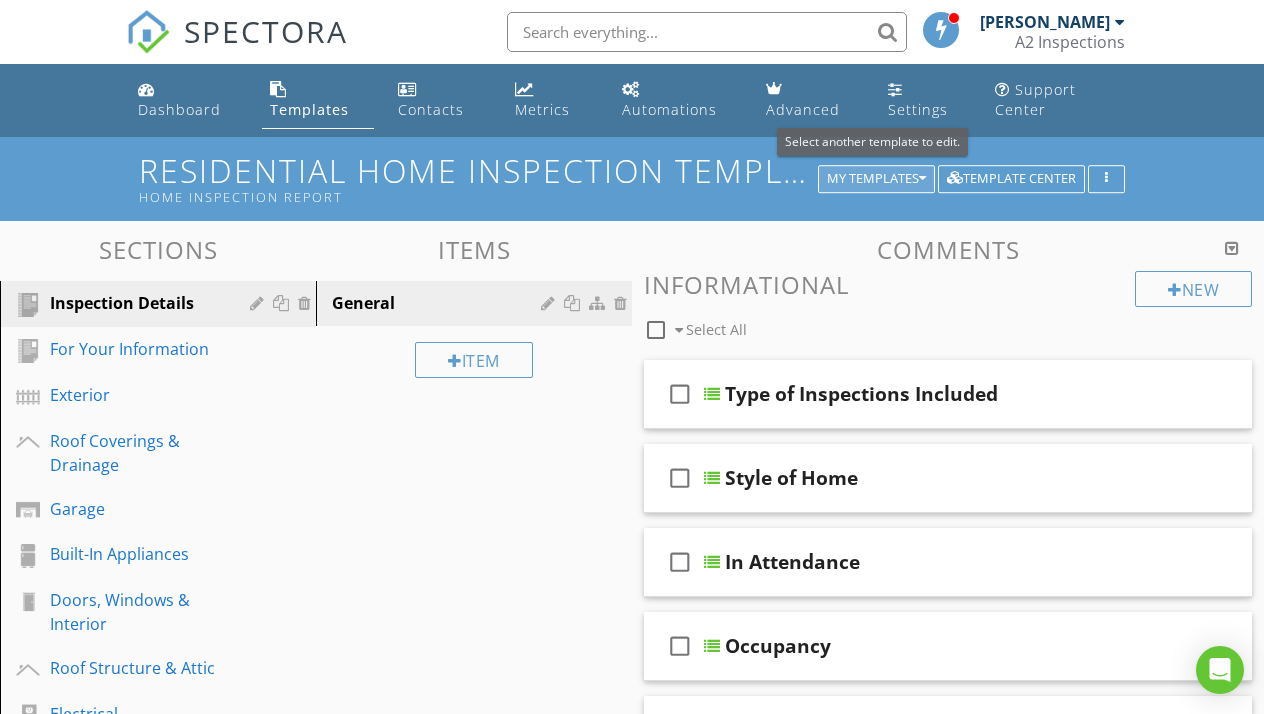 click at bounding box center [922, 179] 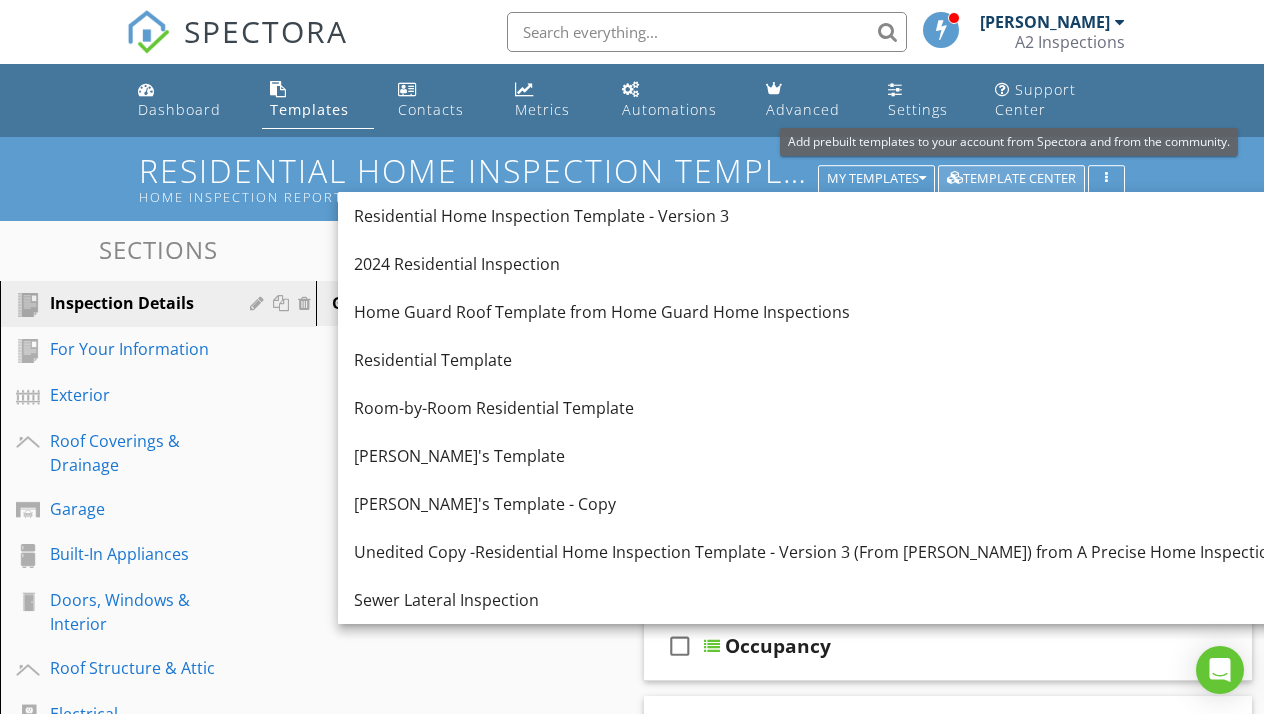 click on "Template Center" at bounding box center (1011, 179) 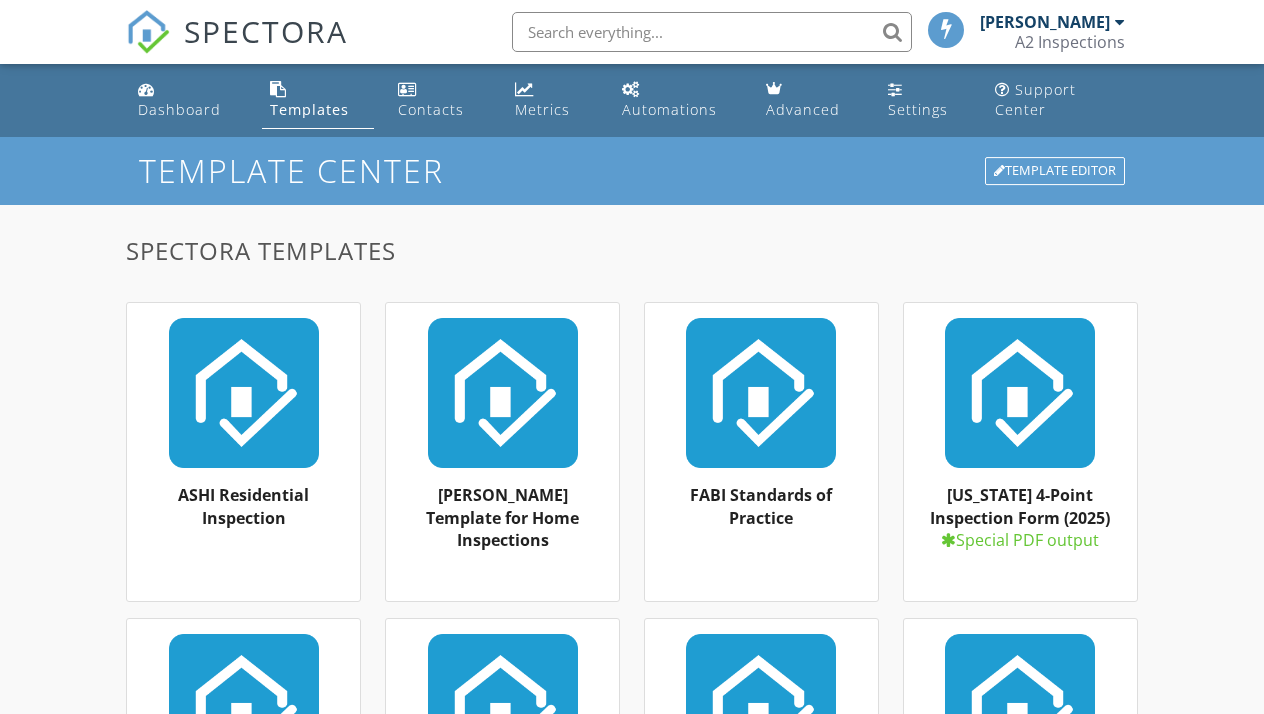 scroll, scrollTop: 0, scrollLeft: 0, axis: both 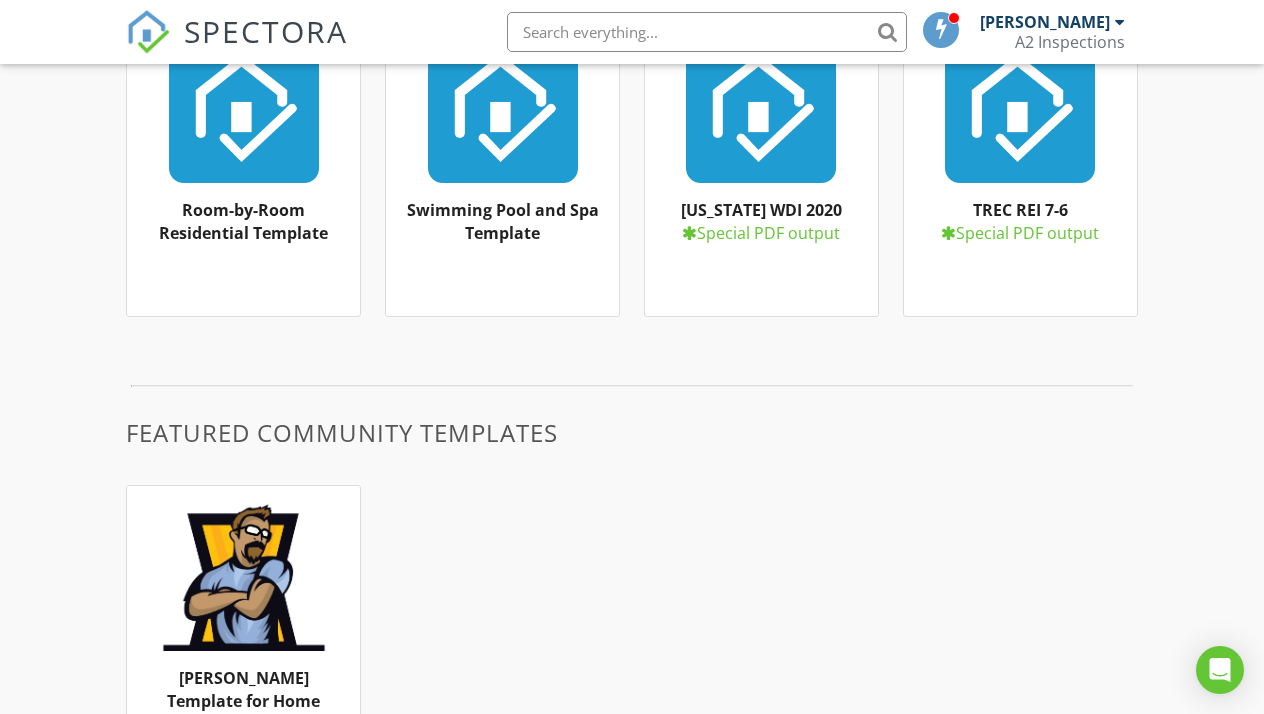 click on "Swimming Pool and Spa Template" at bounding box center (503, 221) 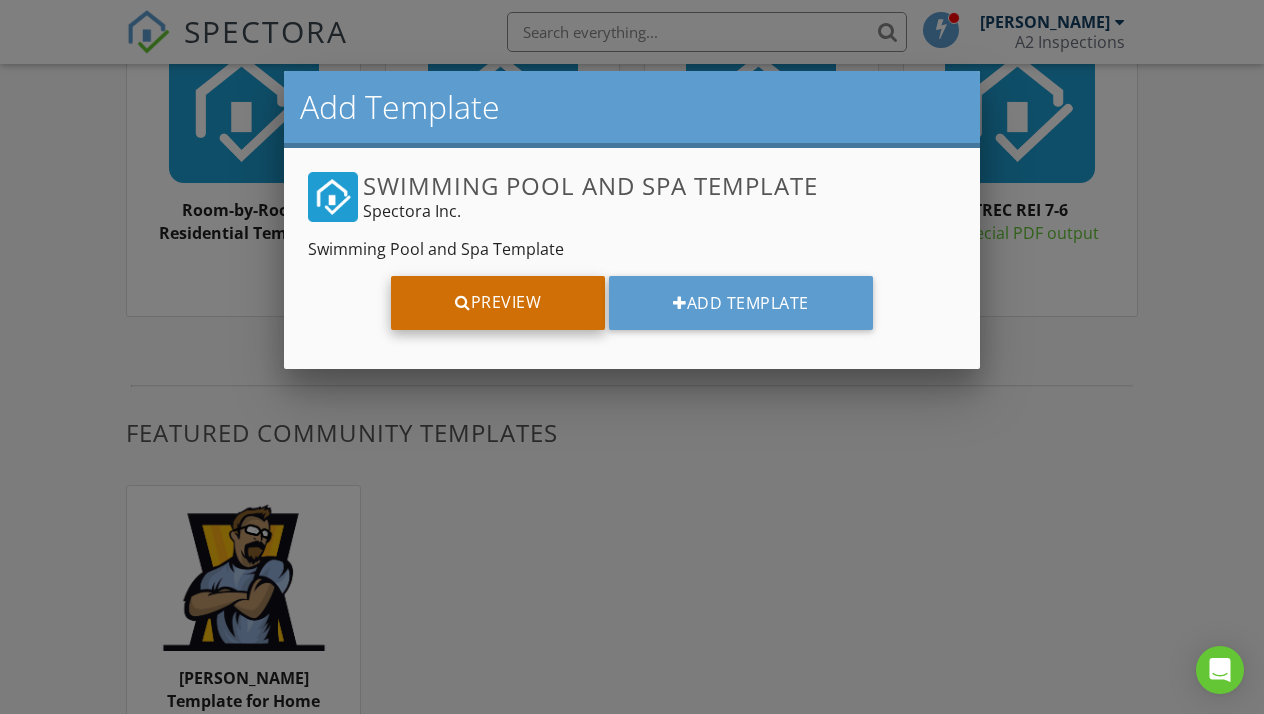 click on "Preview" at bounding box center (498, 303) 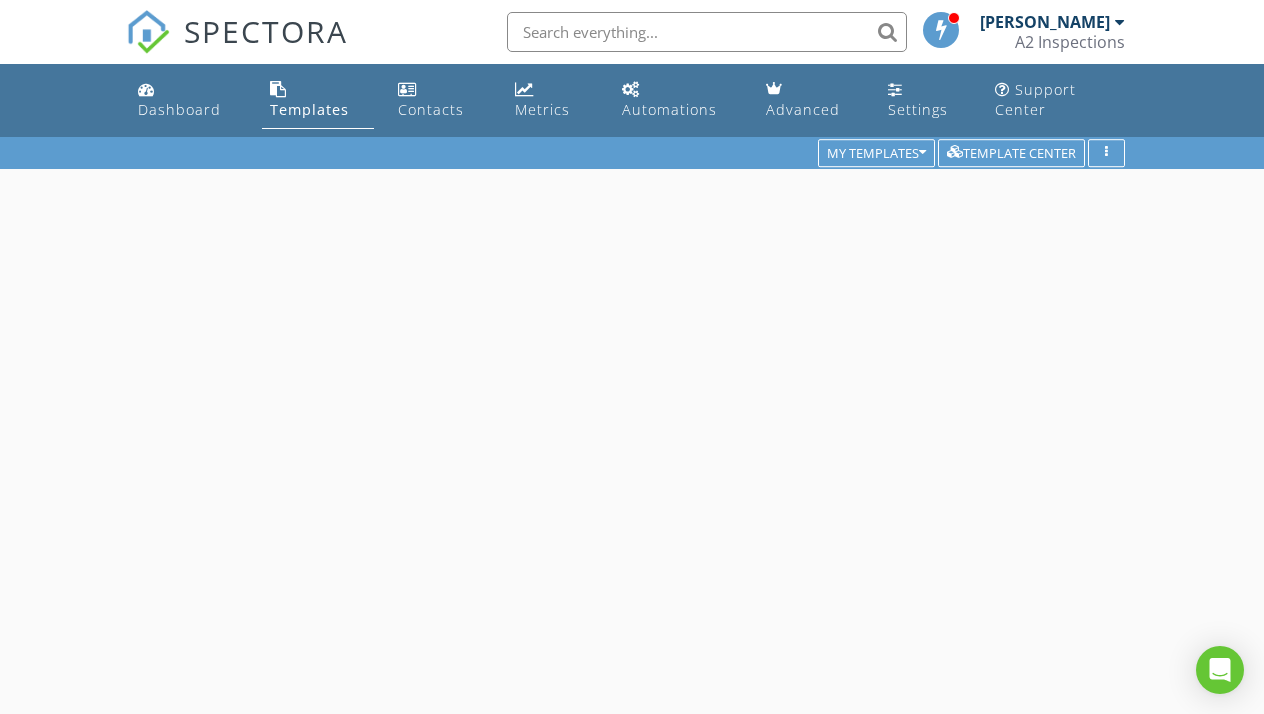 scroll, scrollTop: 0, scrollLeft: 0, axis: both 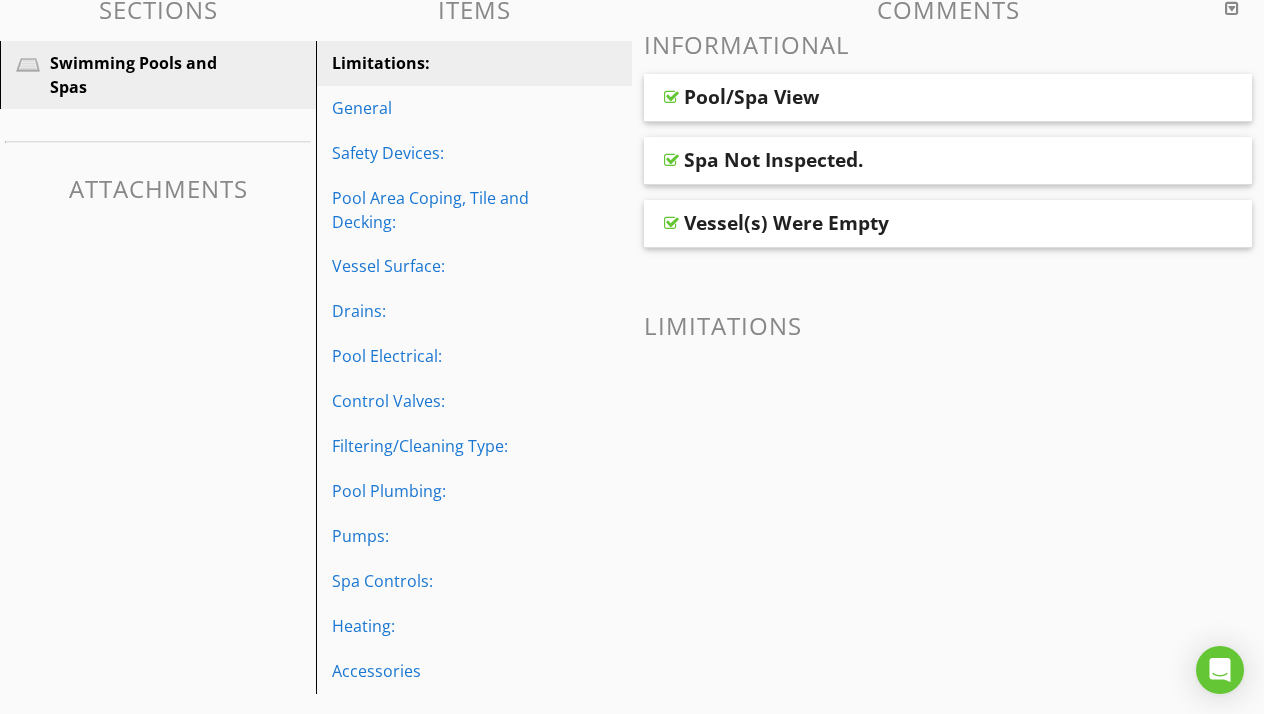 click on "Pool/Spa View" at bounding box center (751, 97) 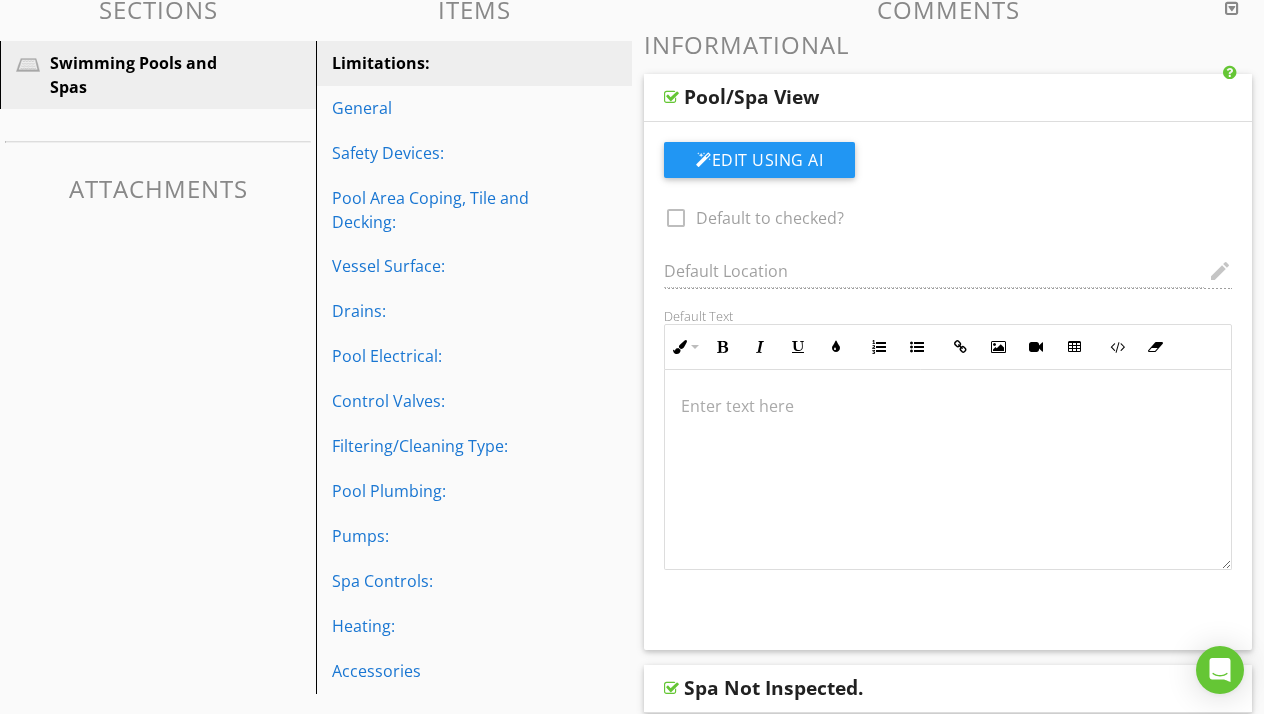 click at bounding box center (671, 97) 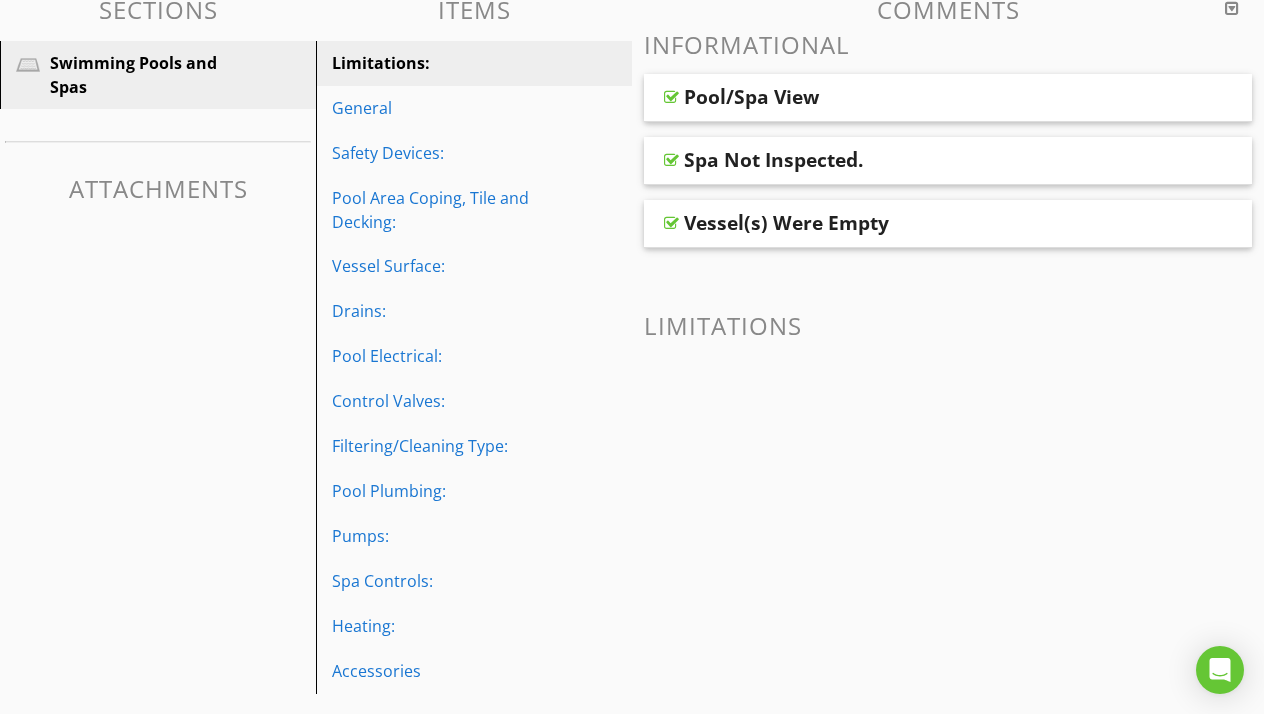 click at bounding box center (671, 97) 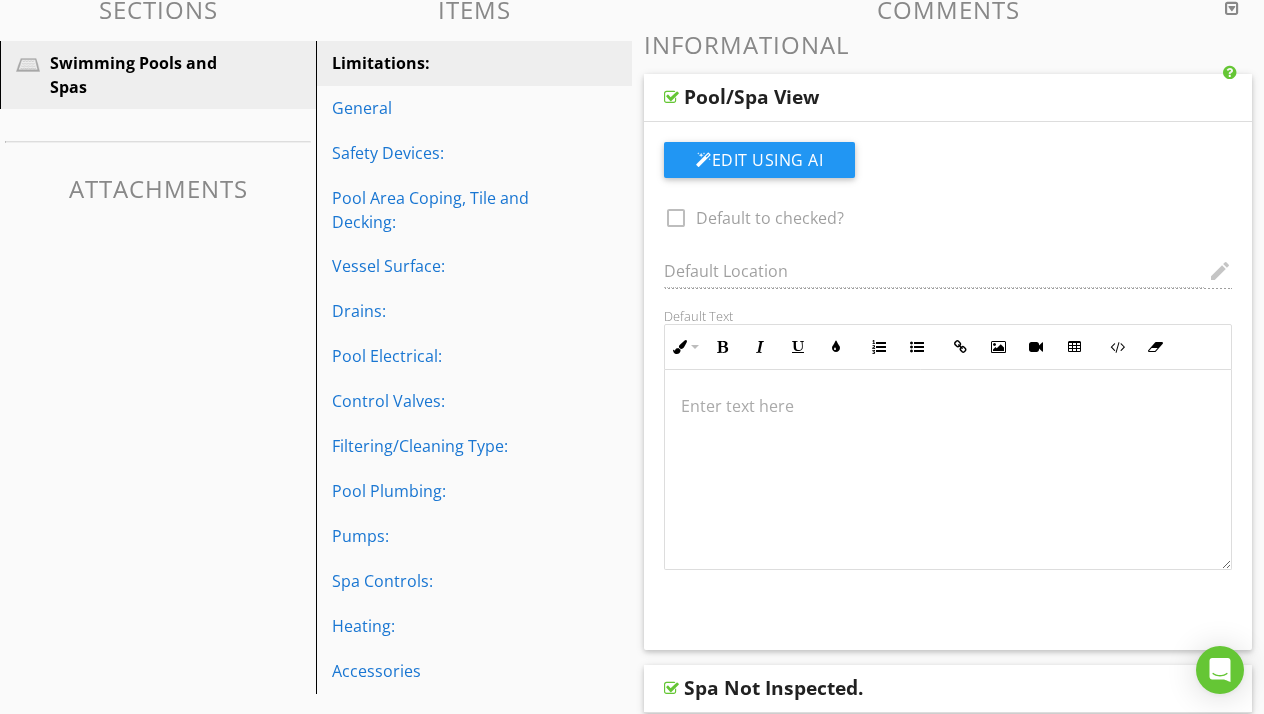 click at bounding box center [671, 97] 